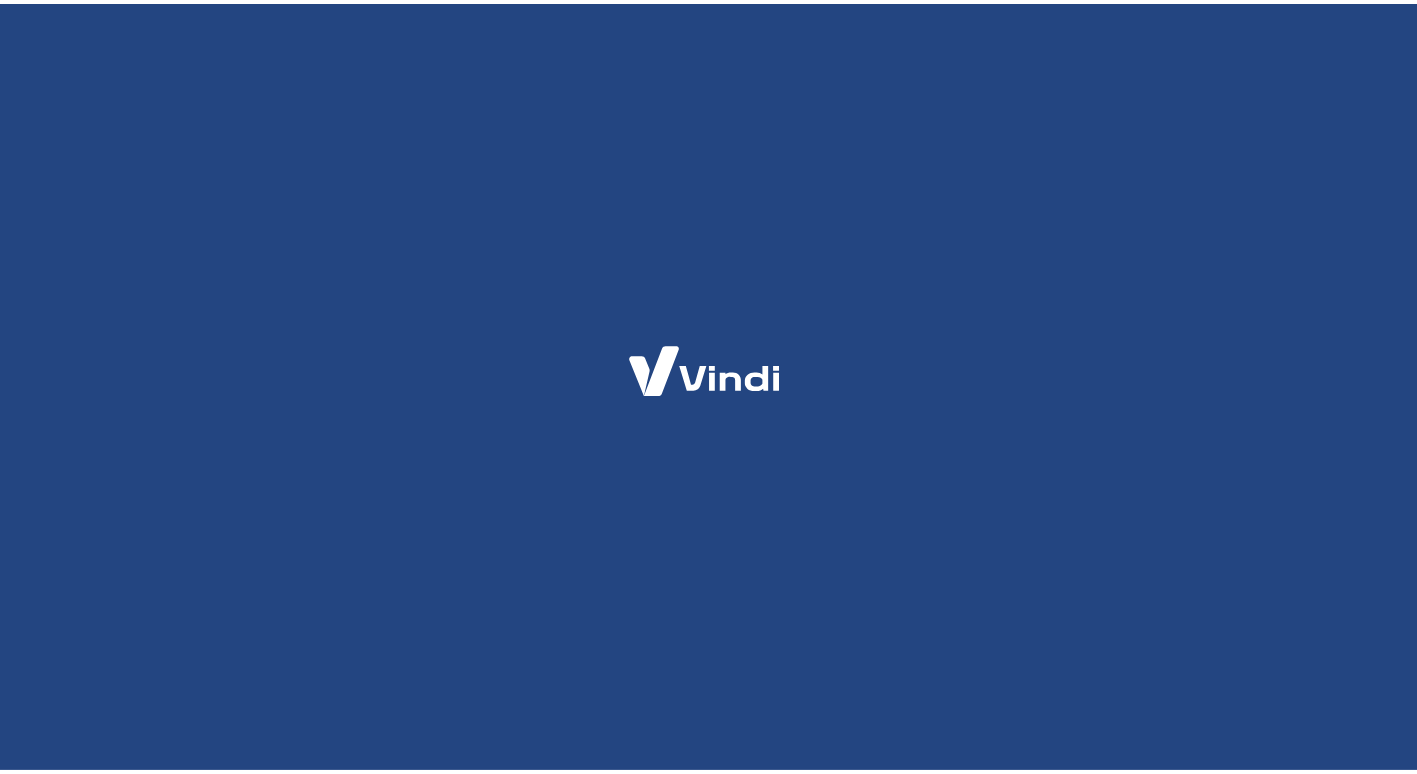 scroll, scrollTop: 0, scrollLeft: 0, axis: both 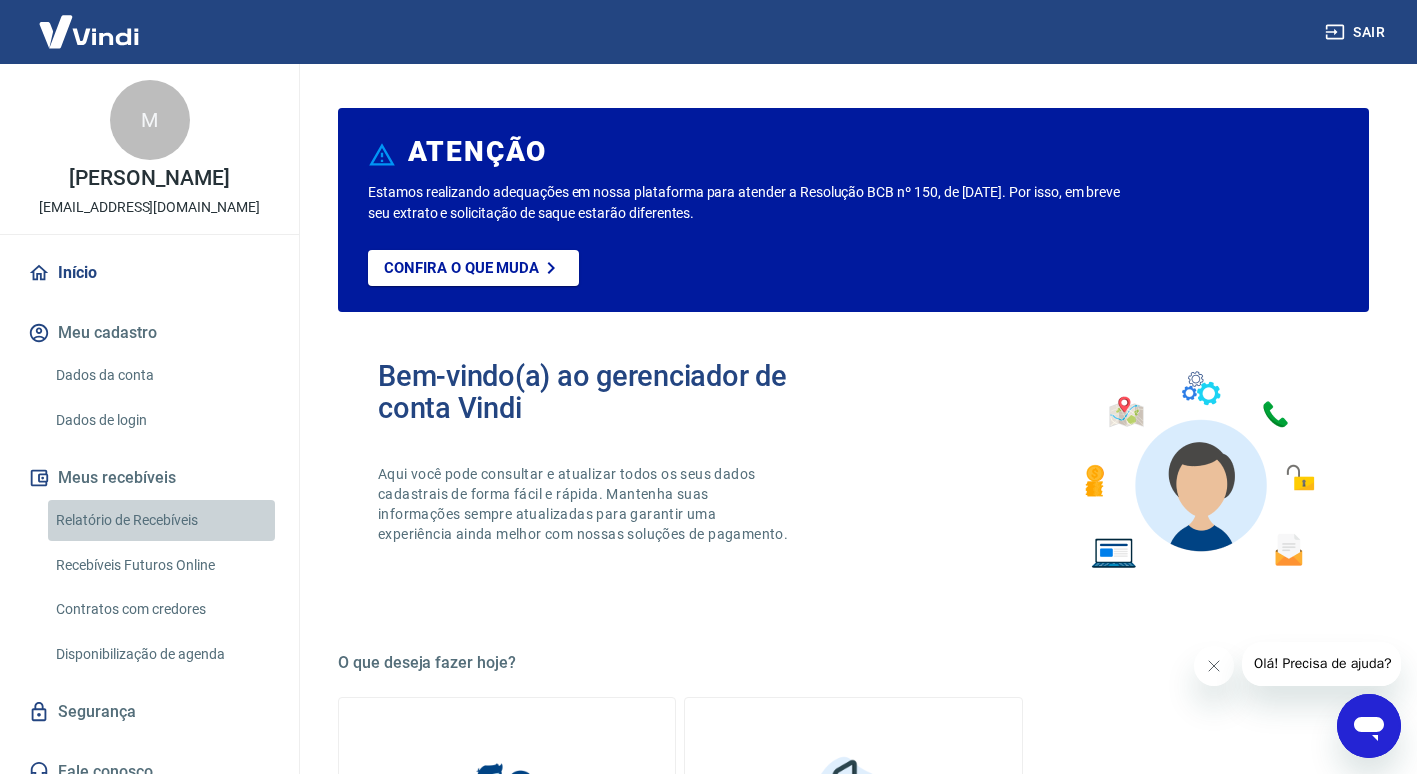 click on "Relatório de Recebíveis" at bounding box center (161, 520) 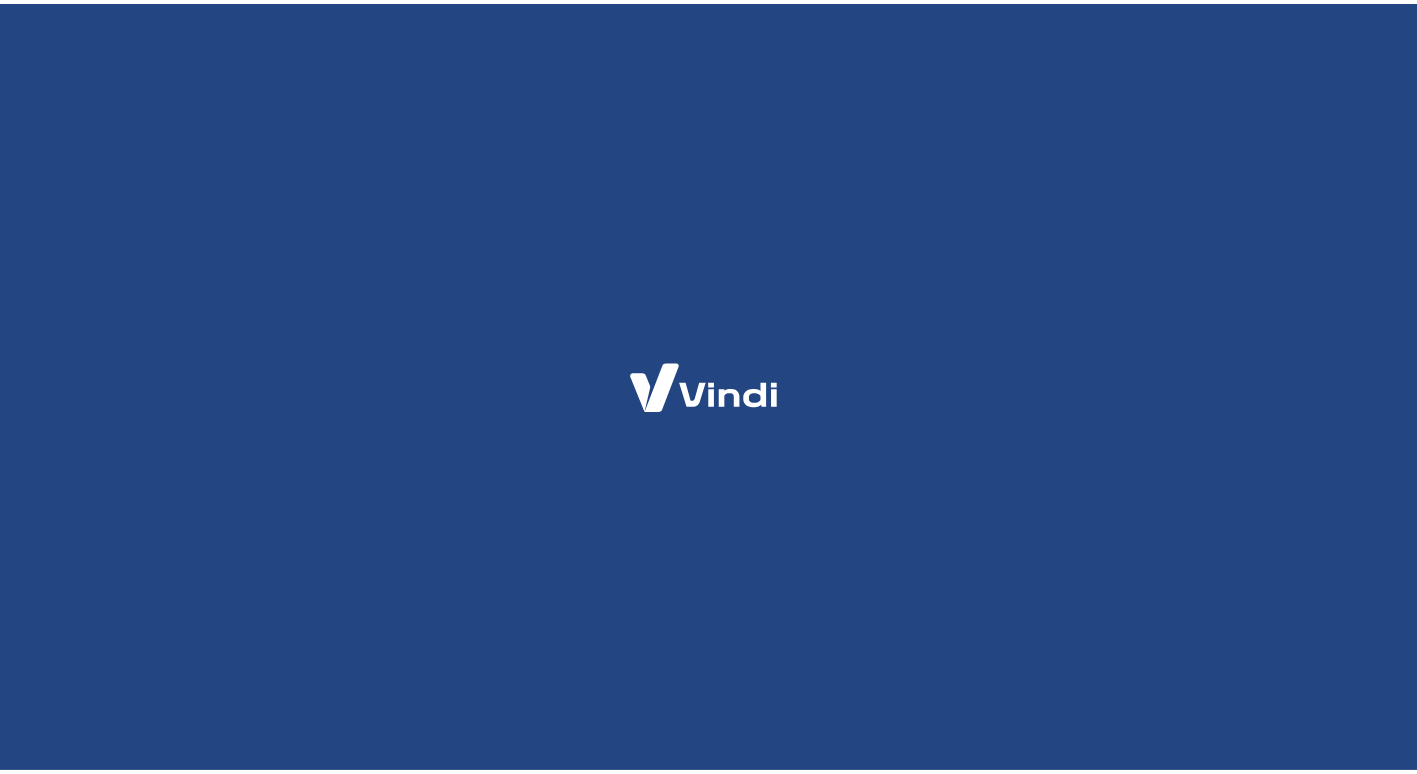 scroll, scrollTop: 0, scrollLeft: 0, axis: both 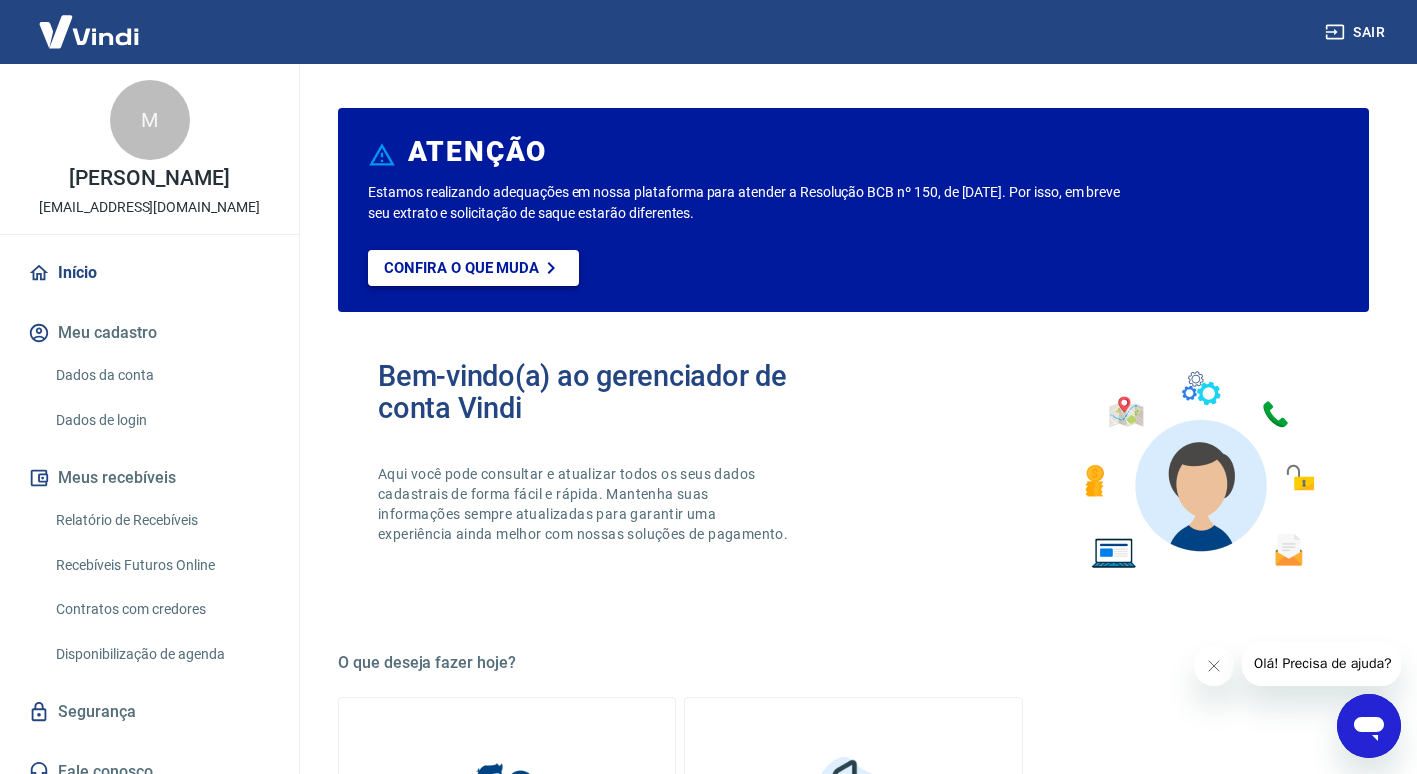 click on "Confira o que muda" at bounding box center [461, 268] 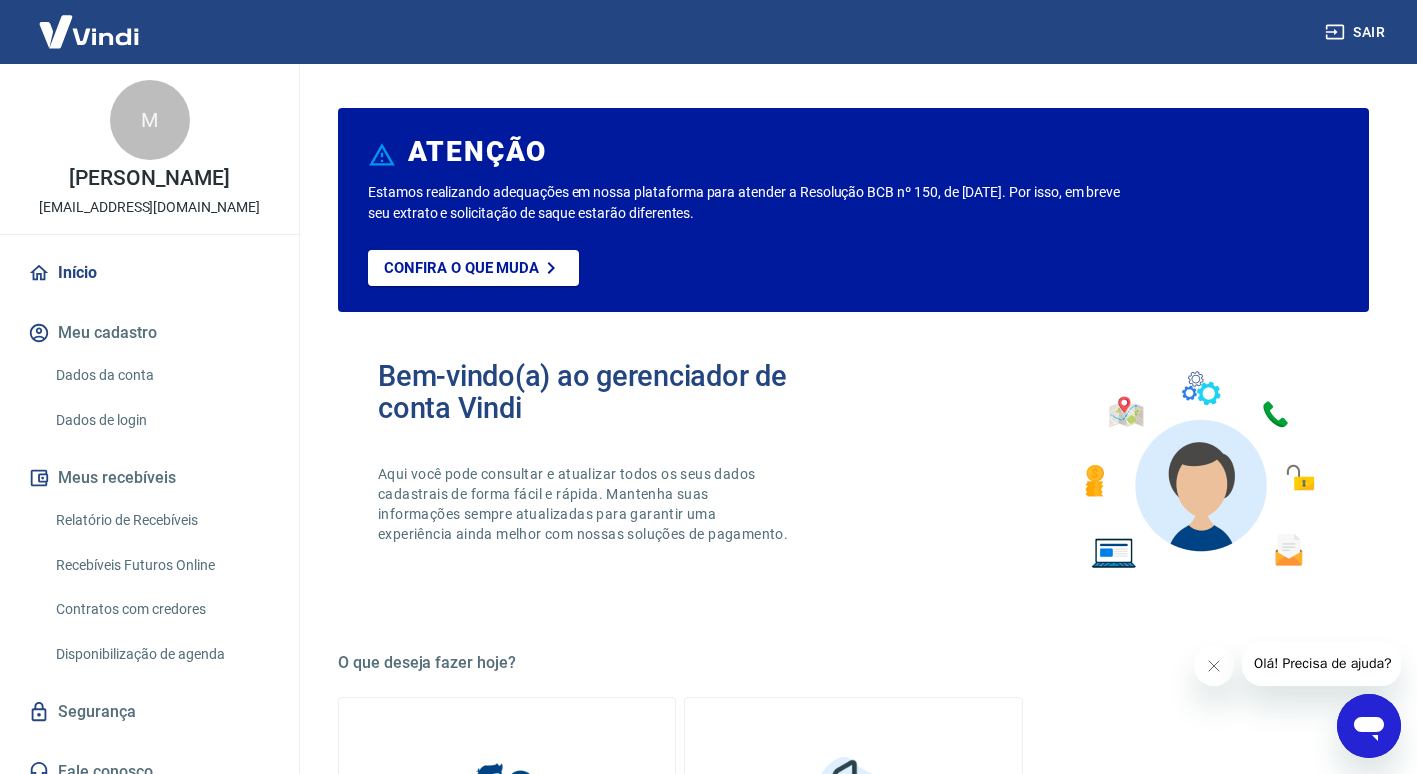 click on "Relatório de Recebíveis" at bounding box center (161, 520) 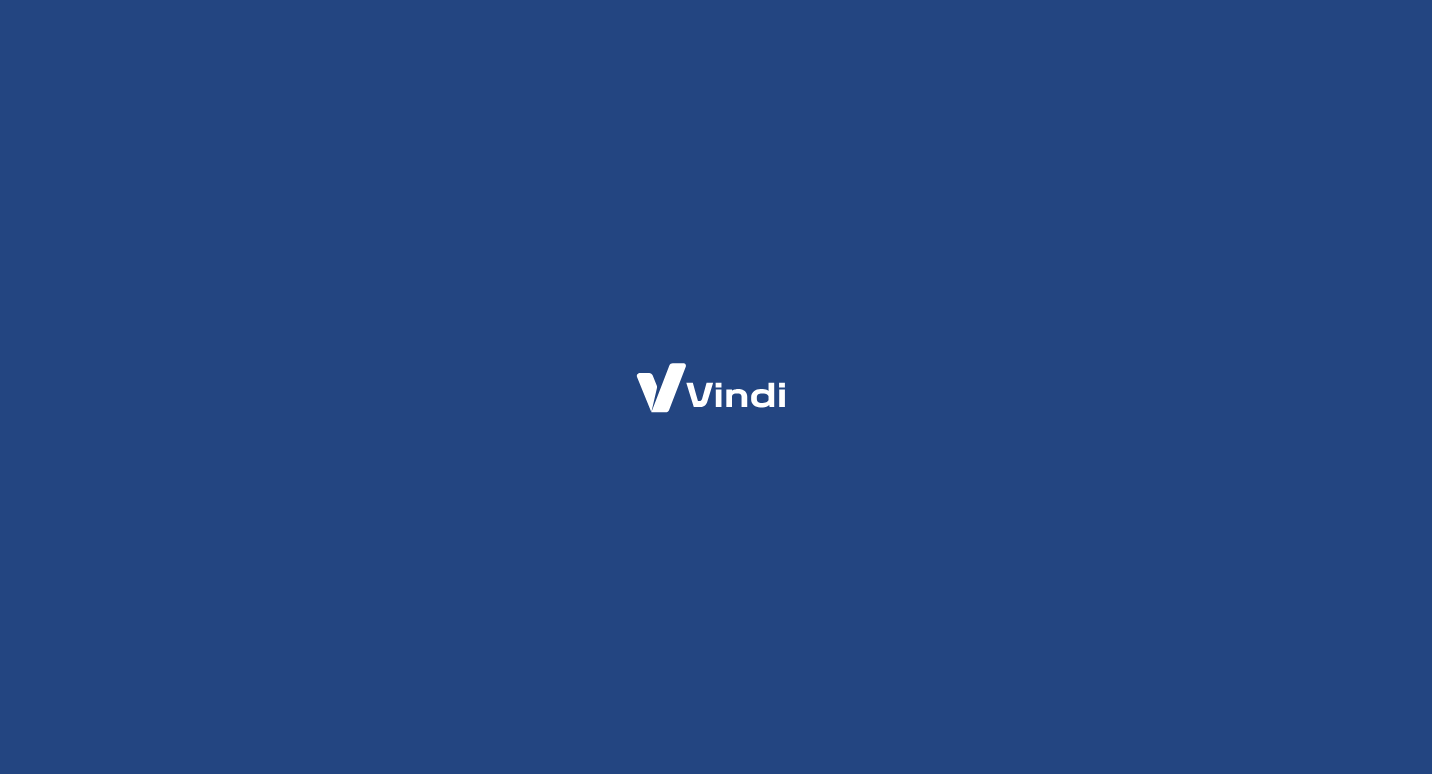 scroll, scrollTop: 0, scrollLeft: 0, axis: both 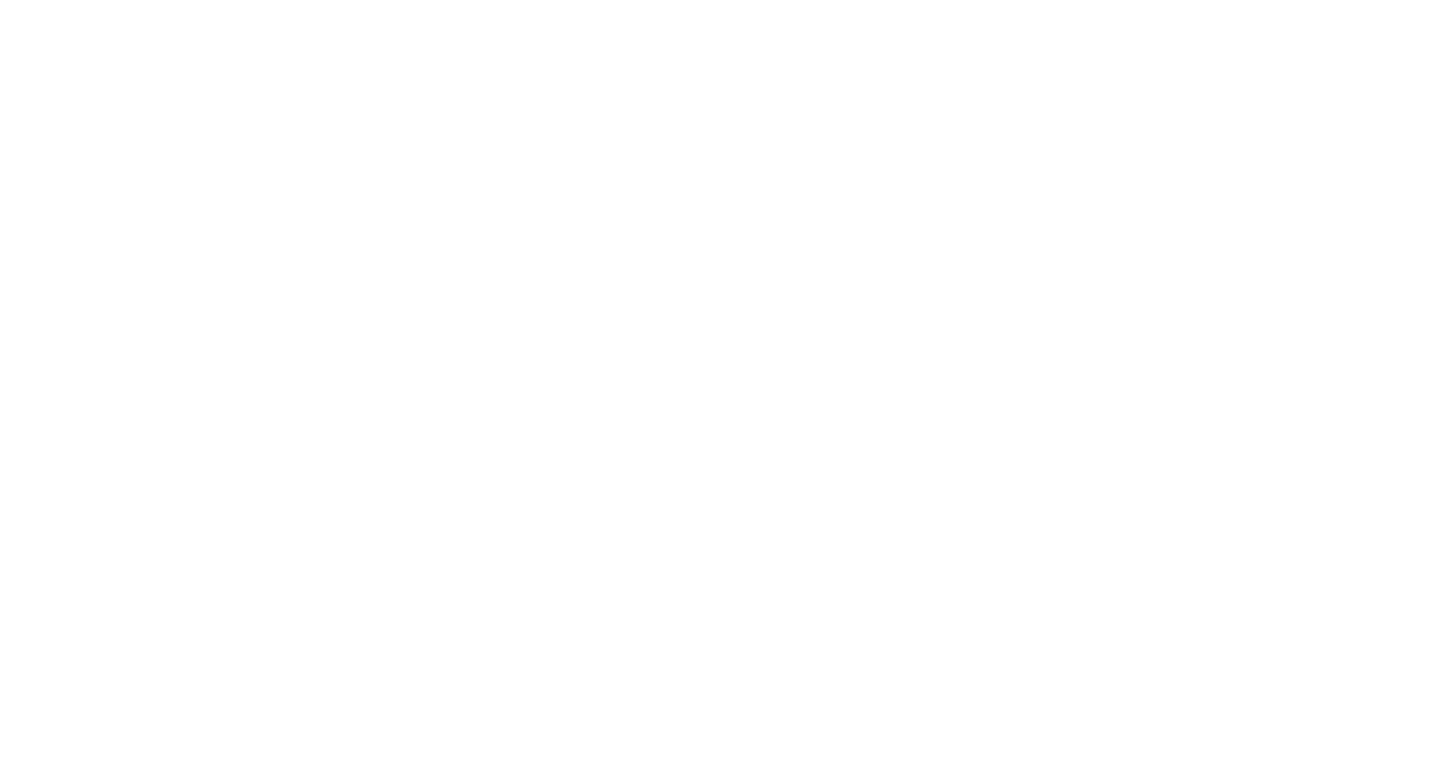 click at bounding box center (716, 0) 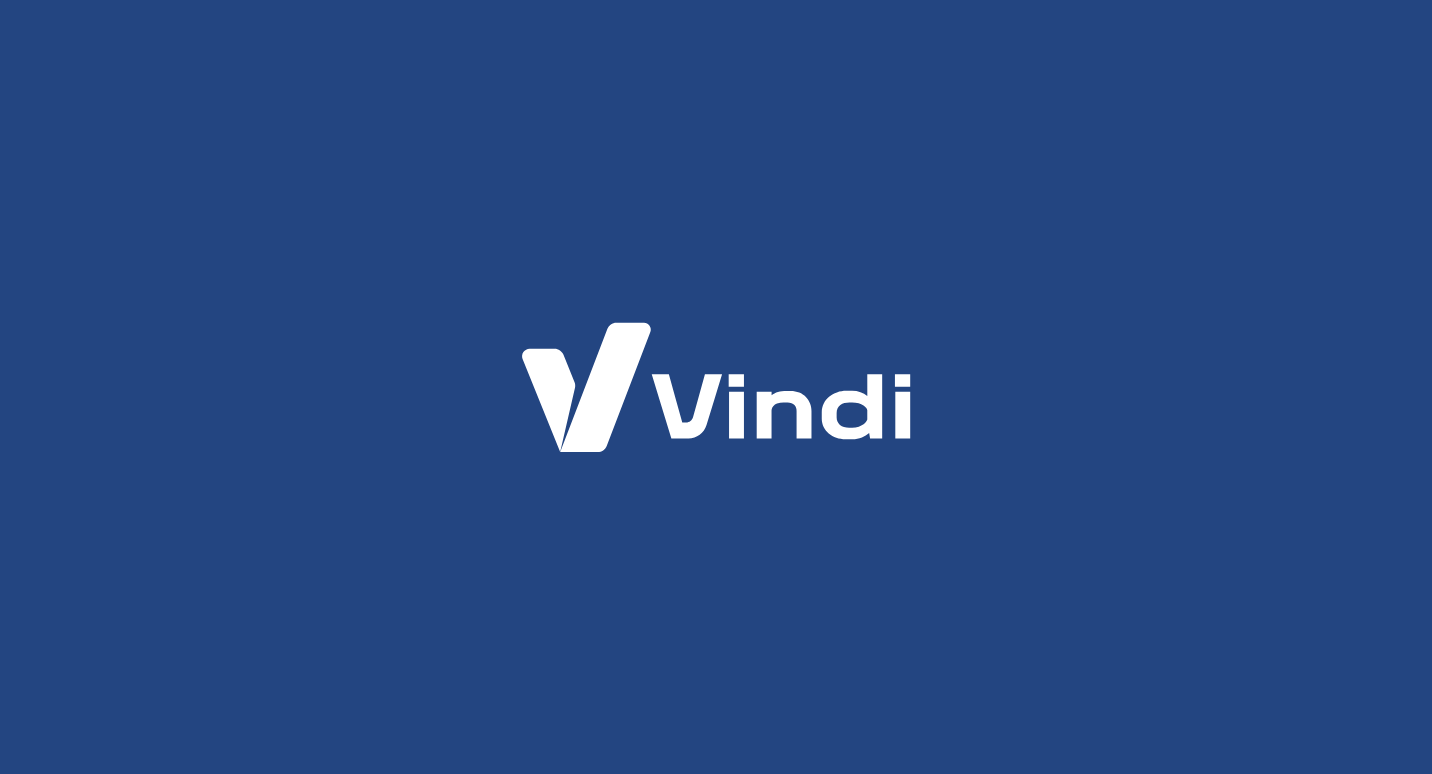 scroll, scrollTop: 0, scrollLeft: 0, axis: both 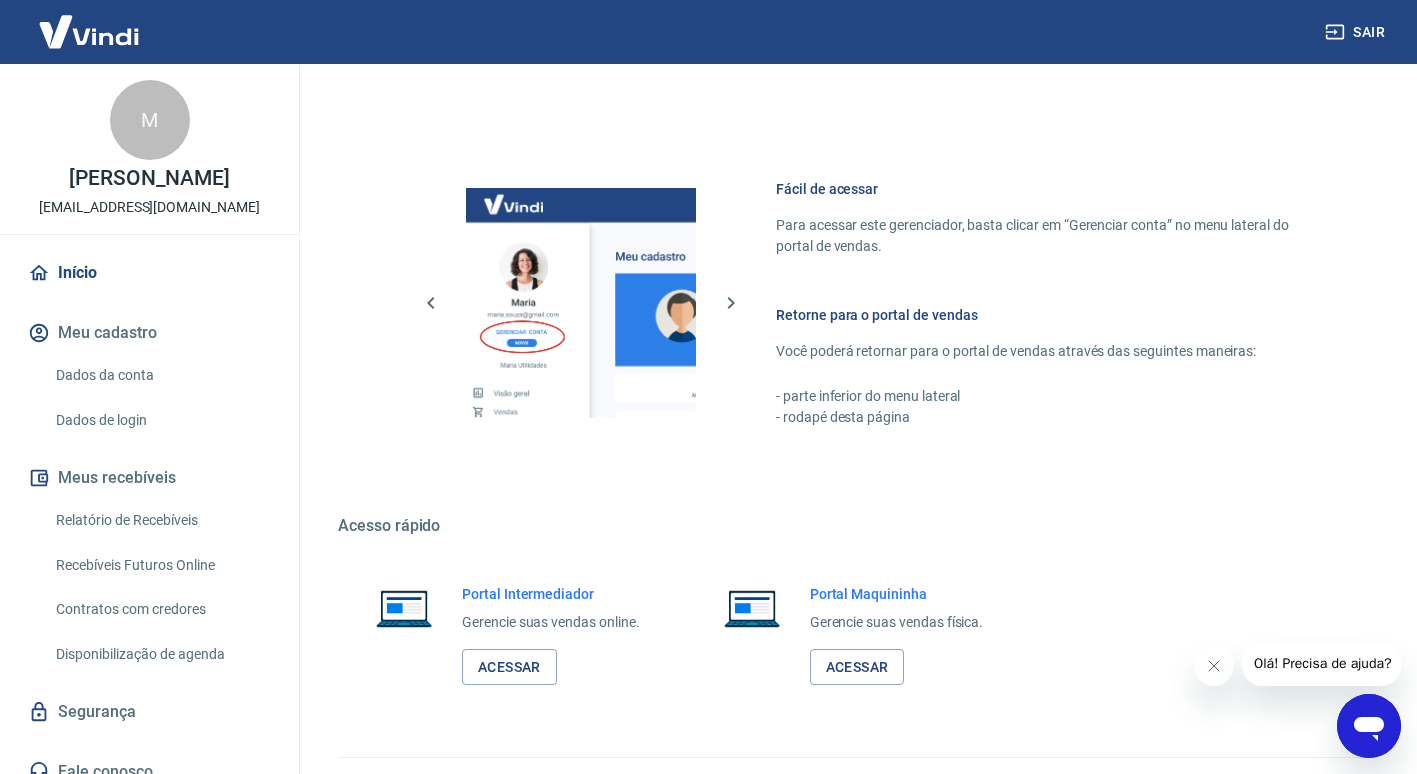click on "Marcelo Monteiro" at bounding box center (149, 178) 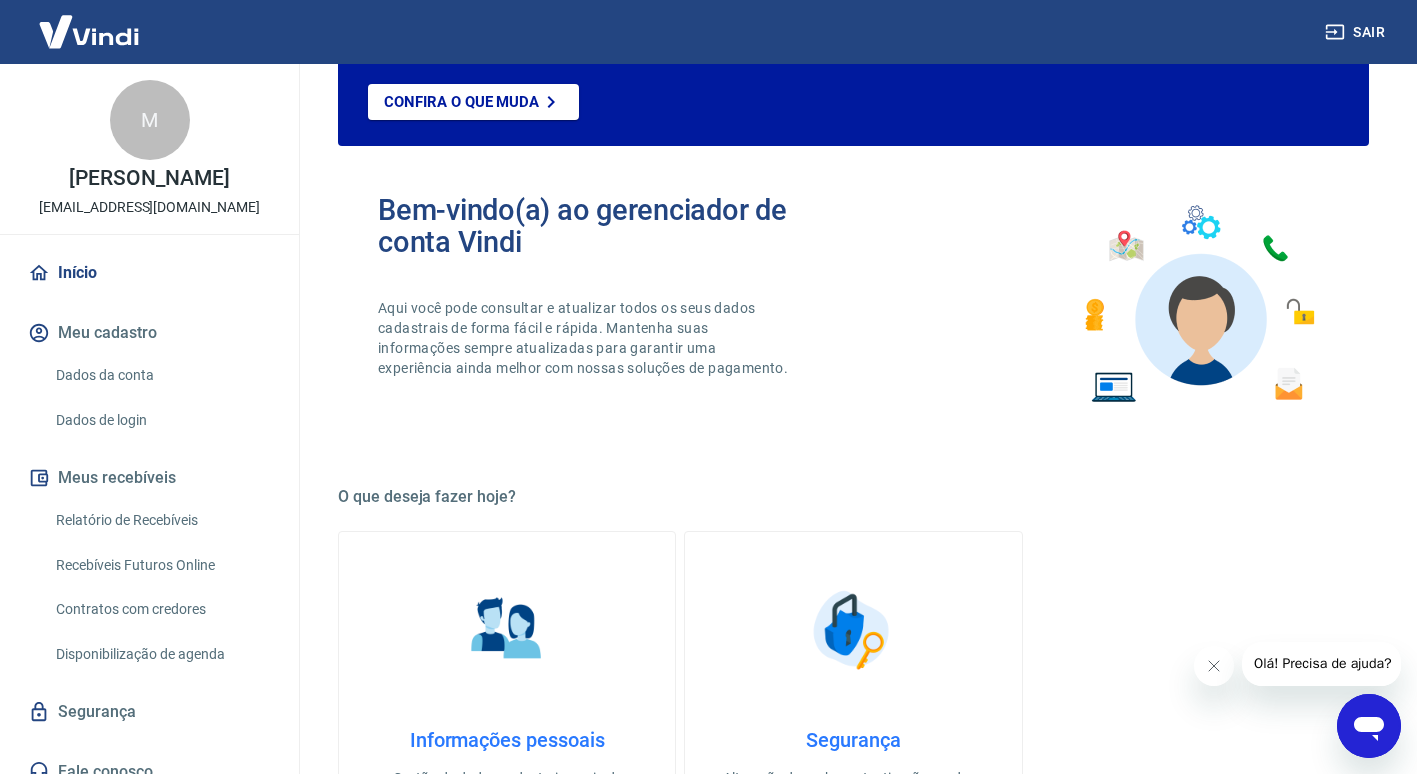 scroll, scrollTop: 256, scrollLeft: 0, axis: vertical 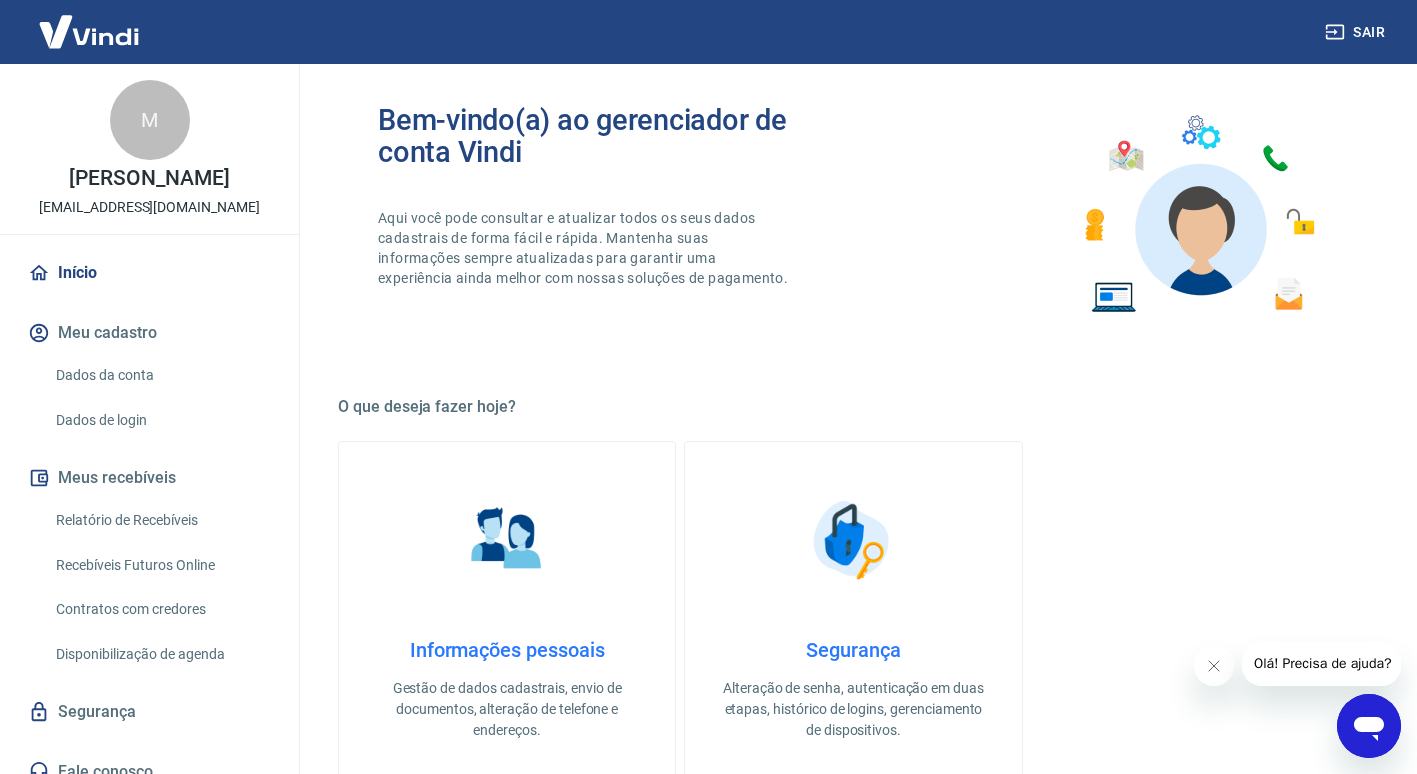 click at bounding box center [1198, 214] 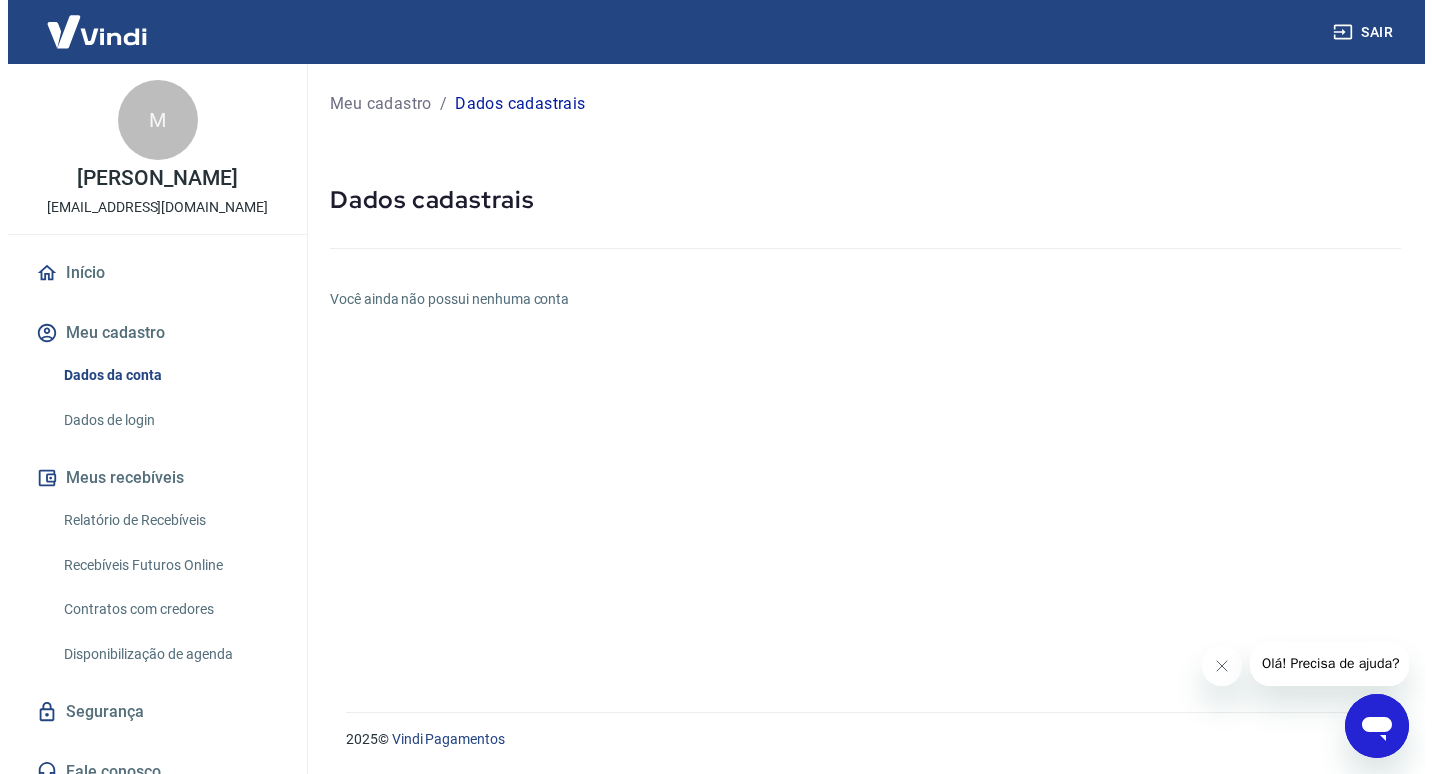 scroll, scrollTop: 0, scrollLeft: 0, axis: both 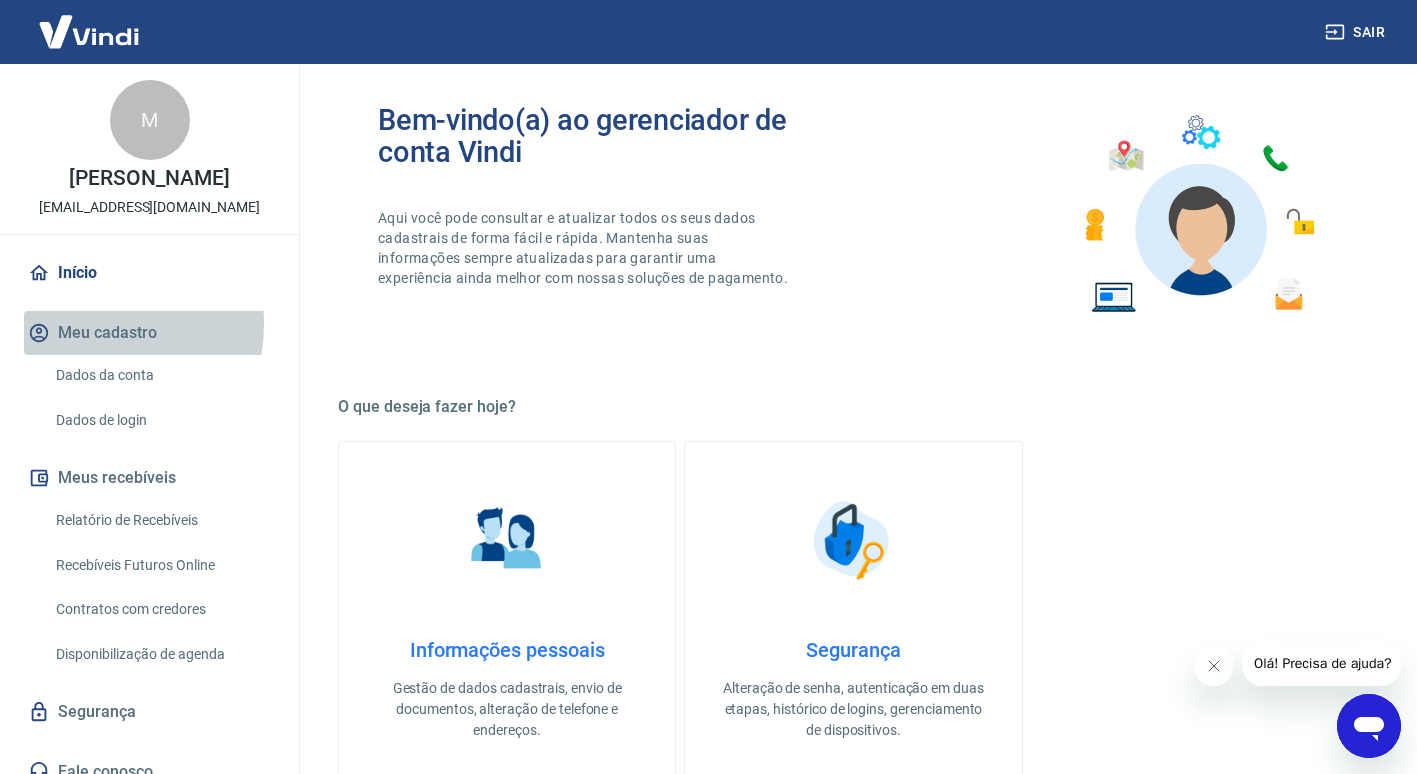 click on "Meu cadastro" at bounding box center (149, 333) 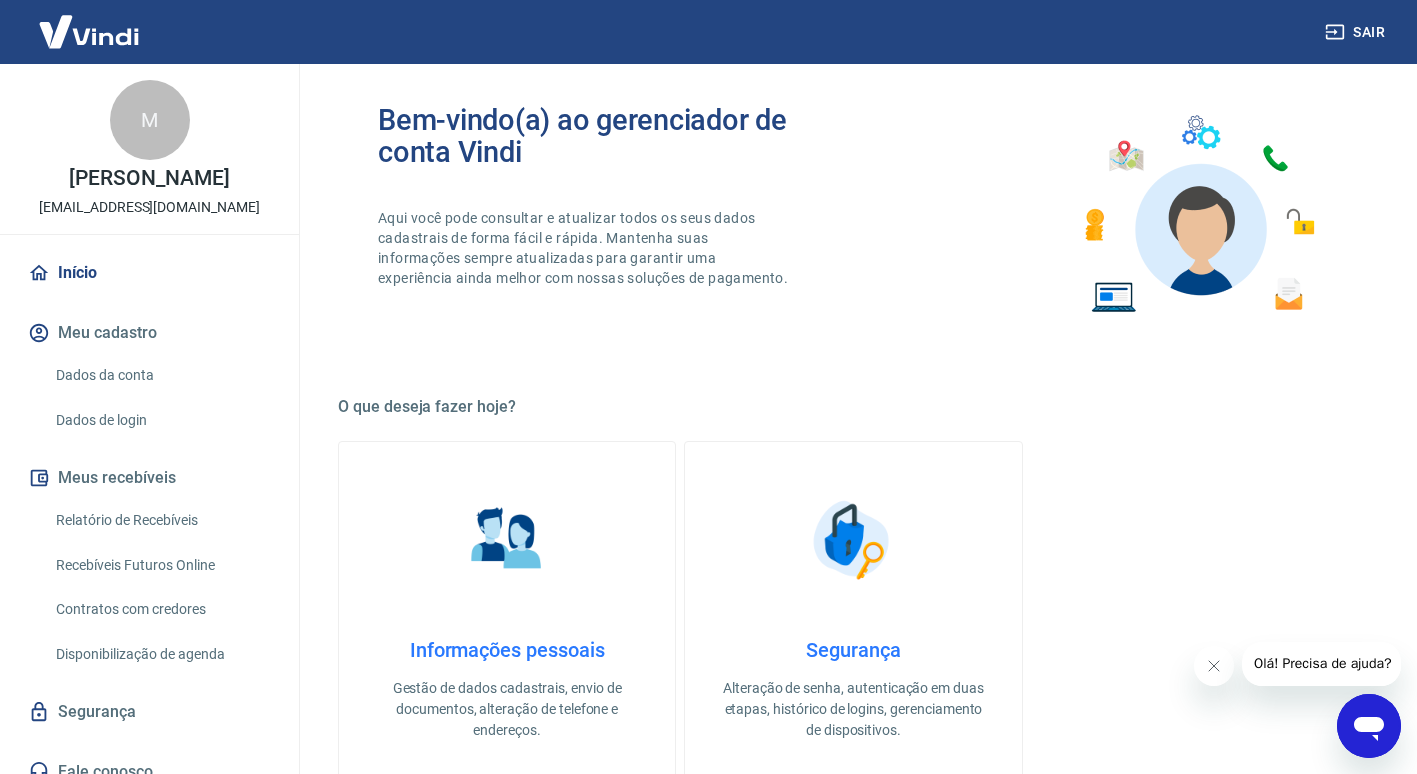 click on "Dados da conta" at bounding box center (161, 375) 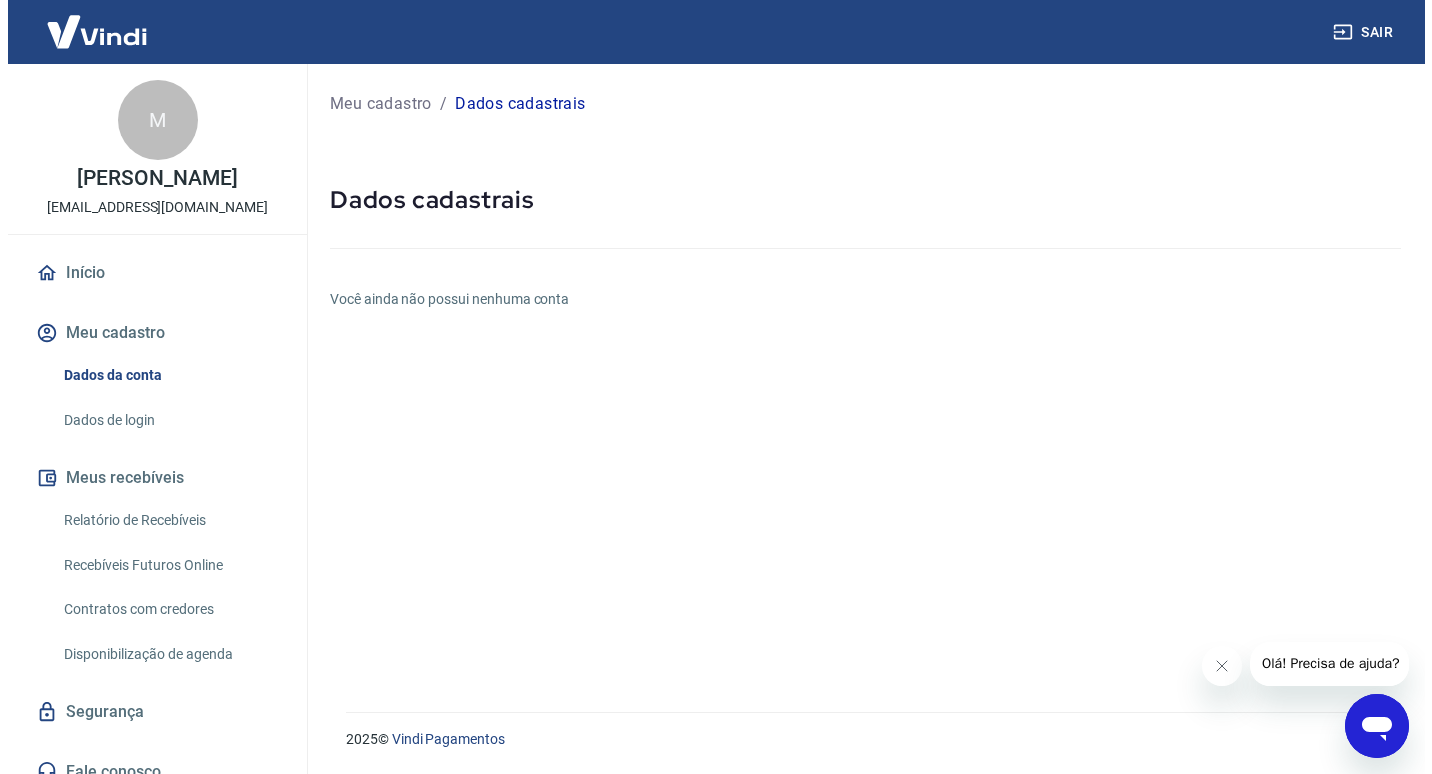 scroll, scrollTop: 0, scrollLeft: 0, axis: both 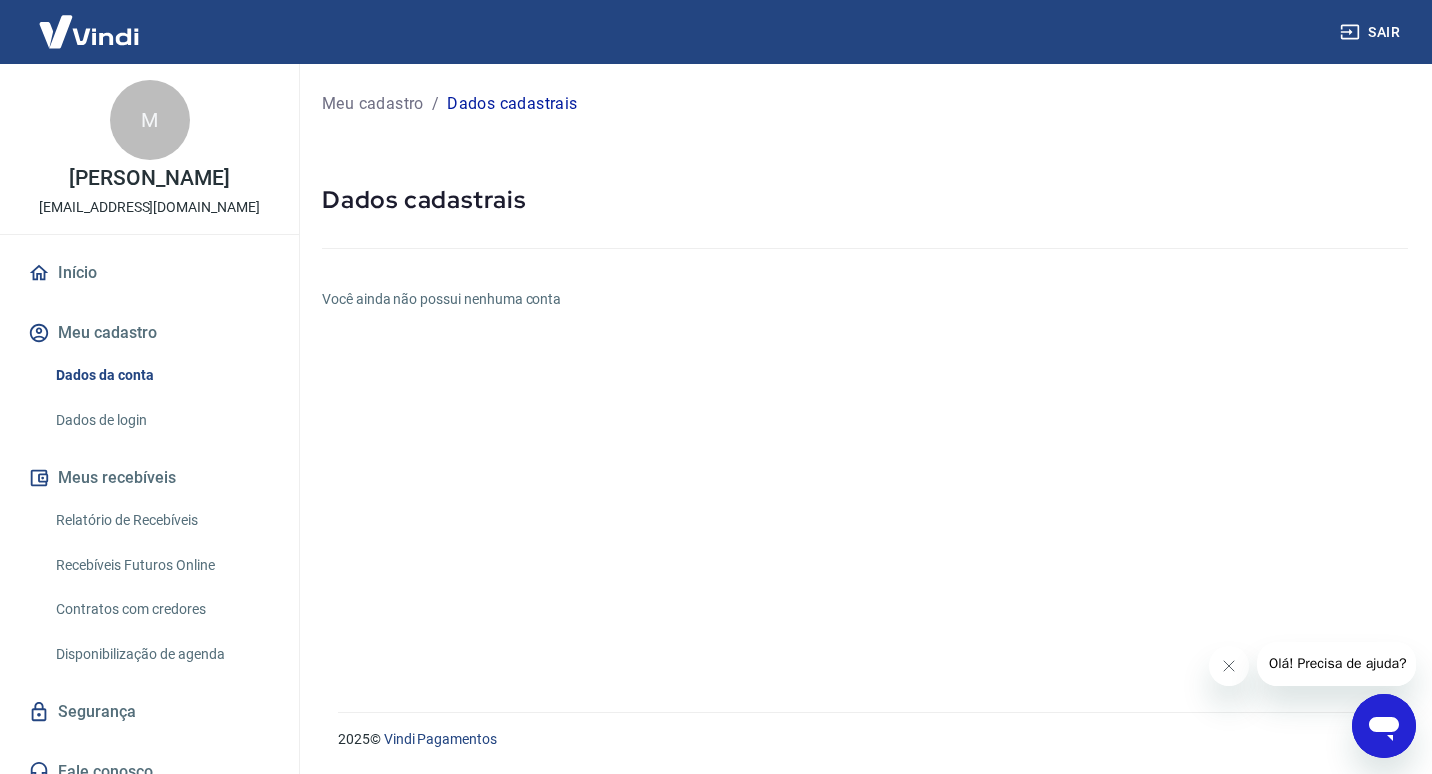 click on "Você ainda não possui nenhuma conta" at bounding box center (865, 299) 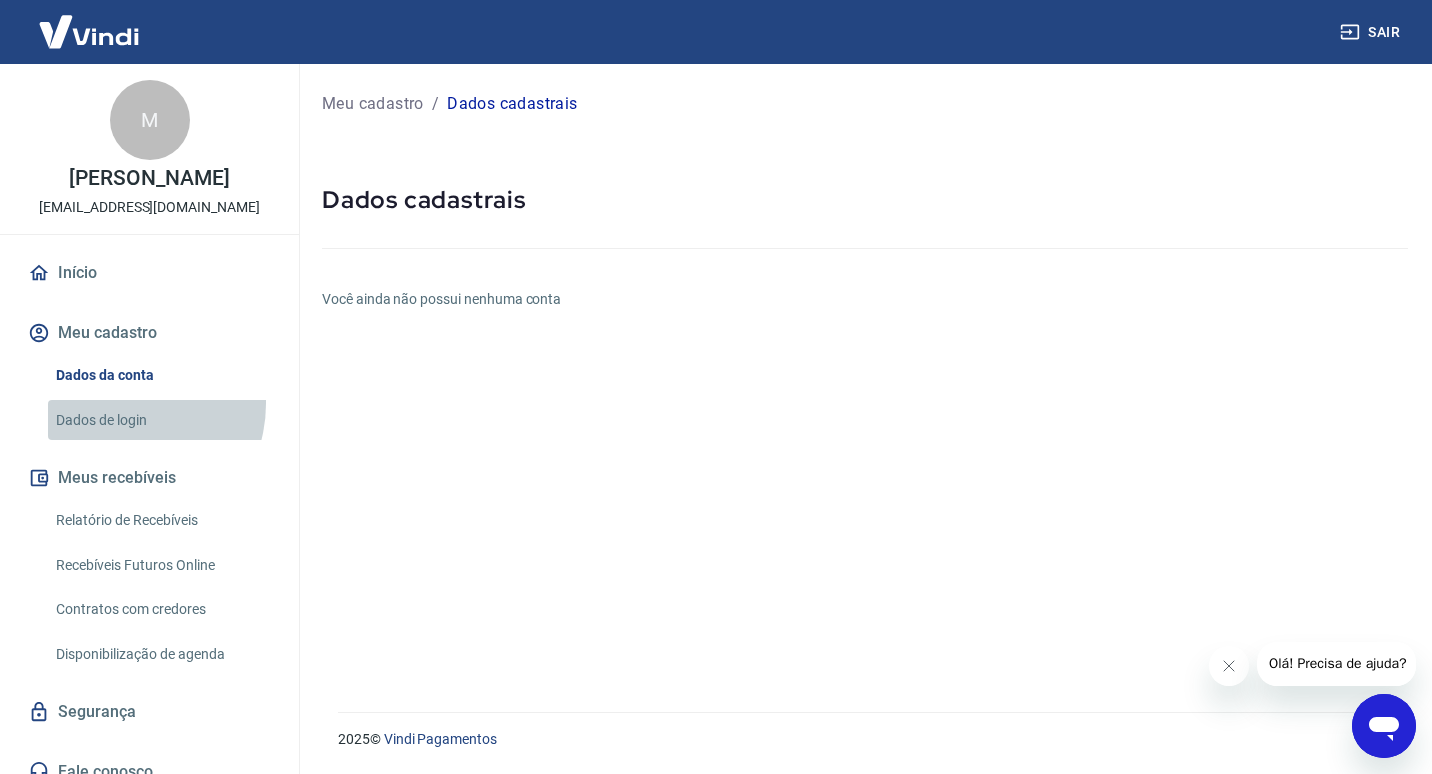 click on "Dados de login" at bounding box center [161, 420] 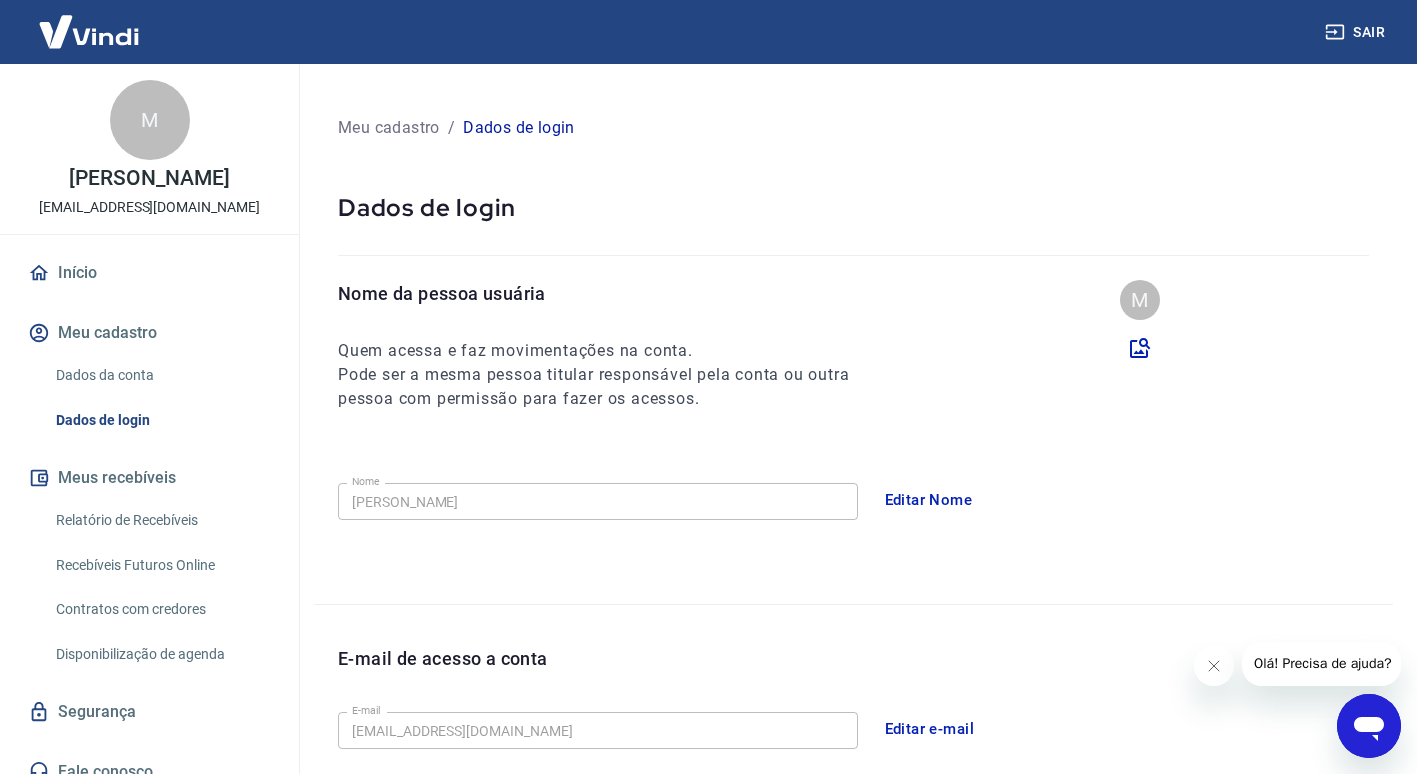 drag, startPoint x: 1413, startPoint y: 378, endPoint x: 1424, endPoint y: 398, distance: 22.825424 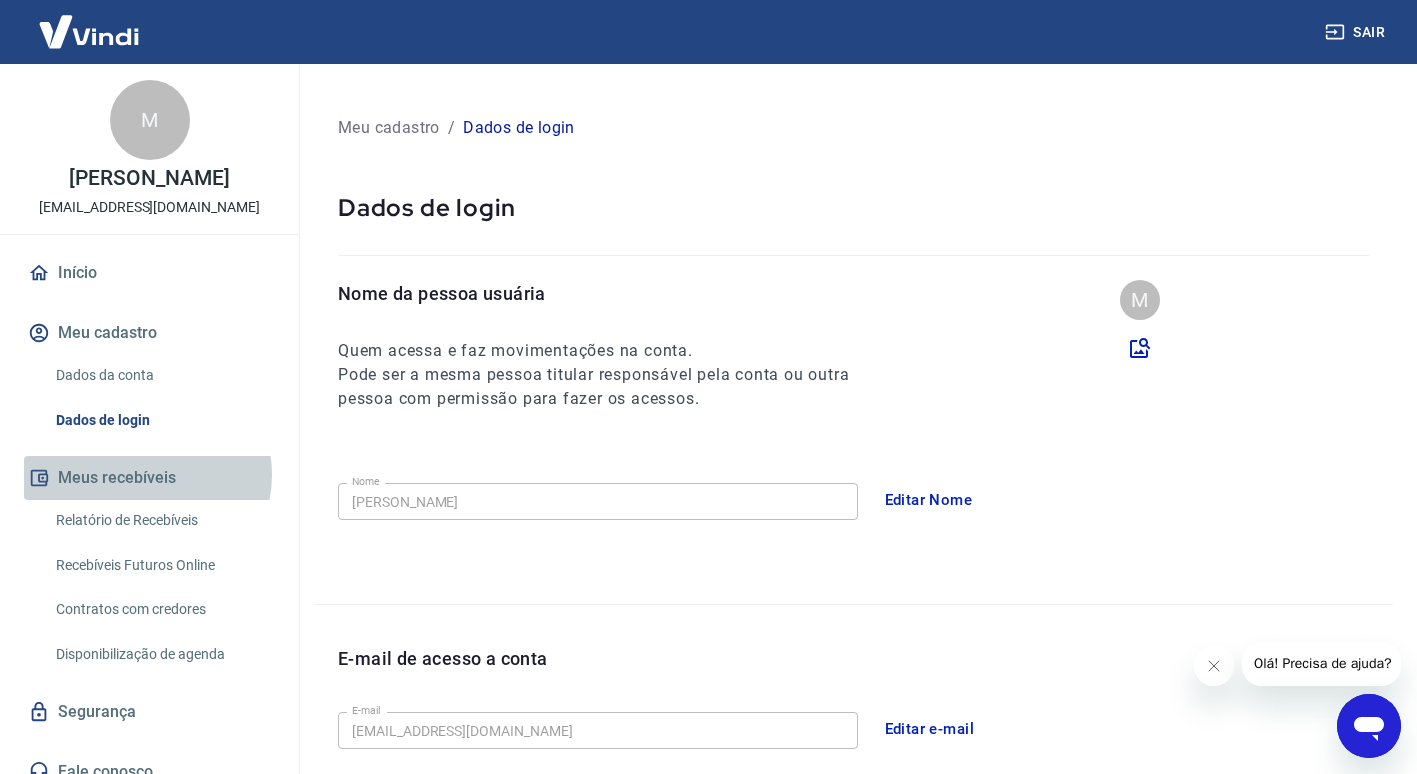 click on "Meus recebíveis" at bounding box center [149, 478] 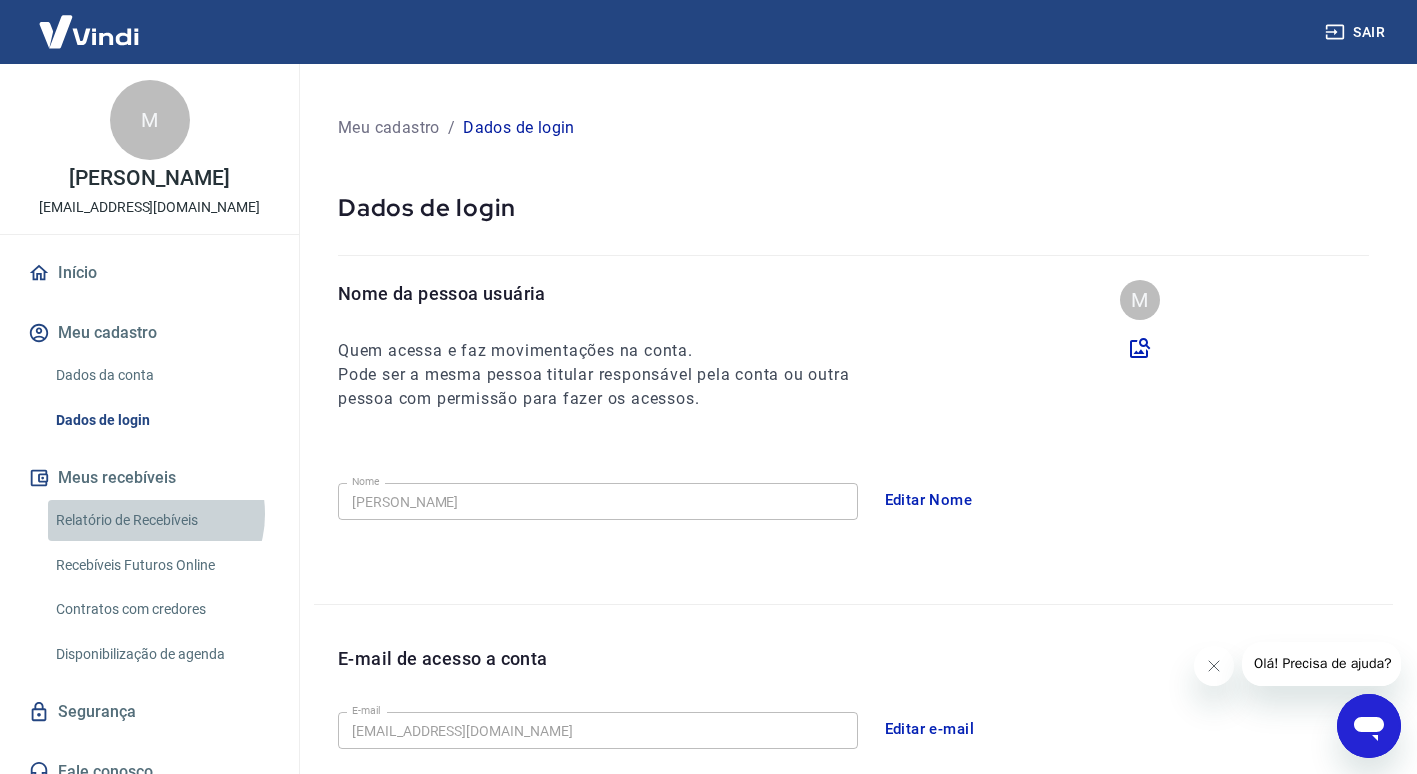 click on "Relatório de Recebíveis" at bounding box center [161, 520] 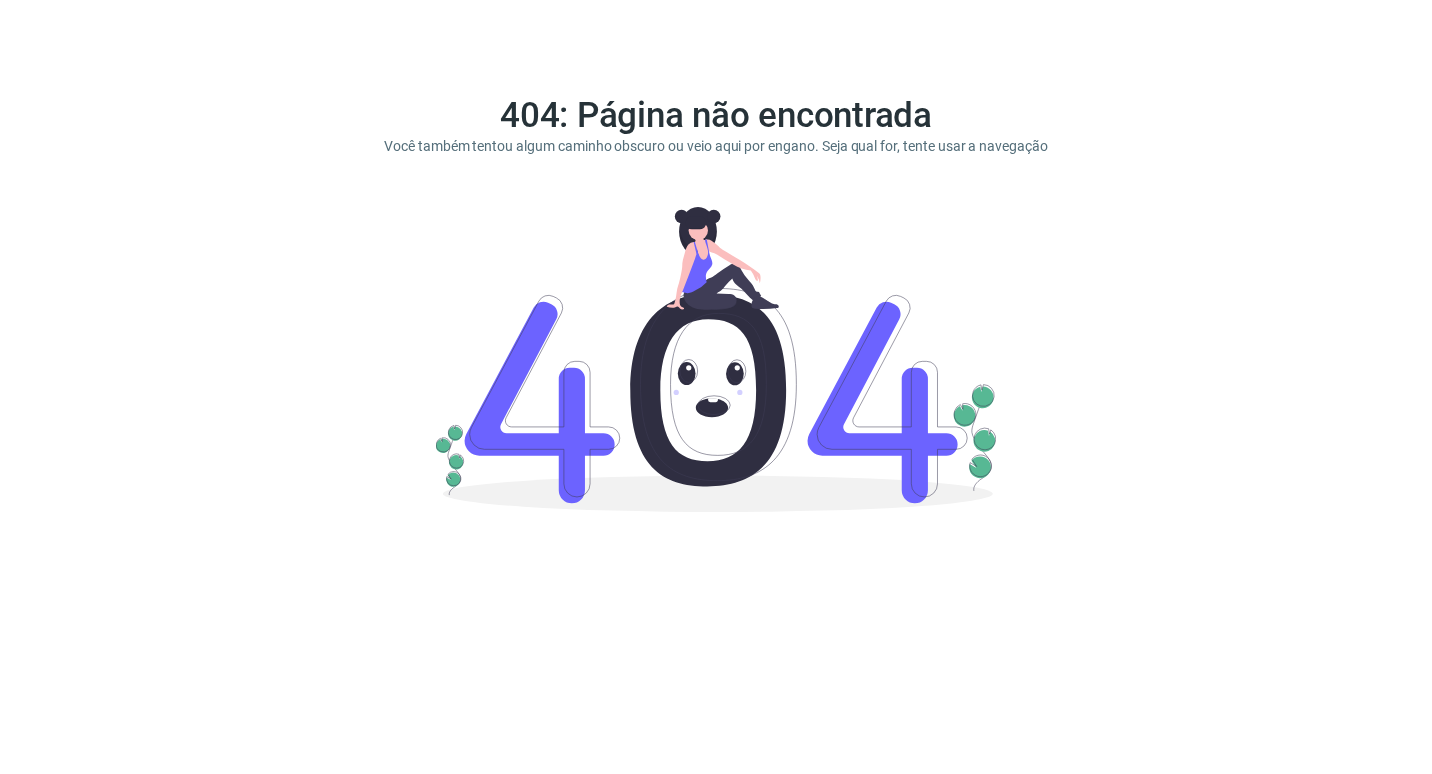 scroll, scrollTop: 0, scrollLeft: 0, axis: both 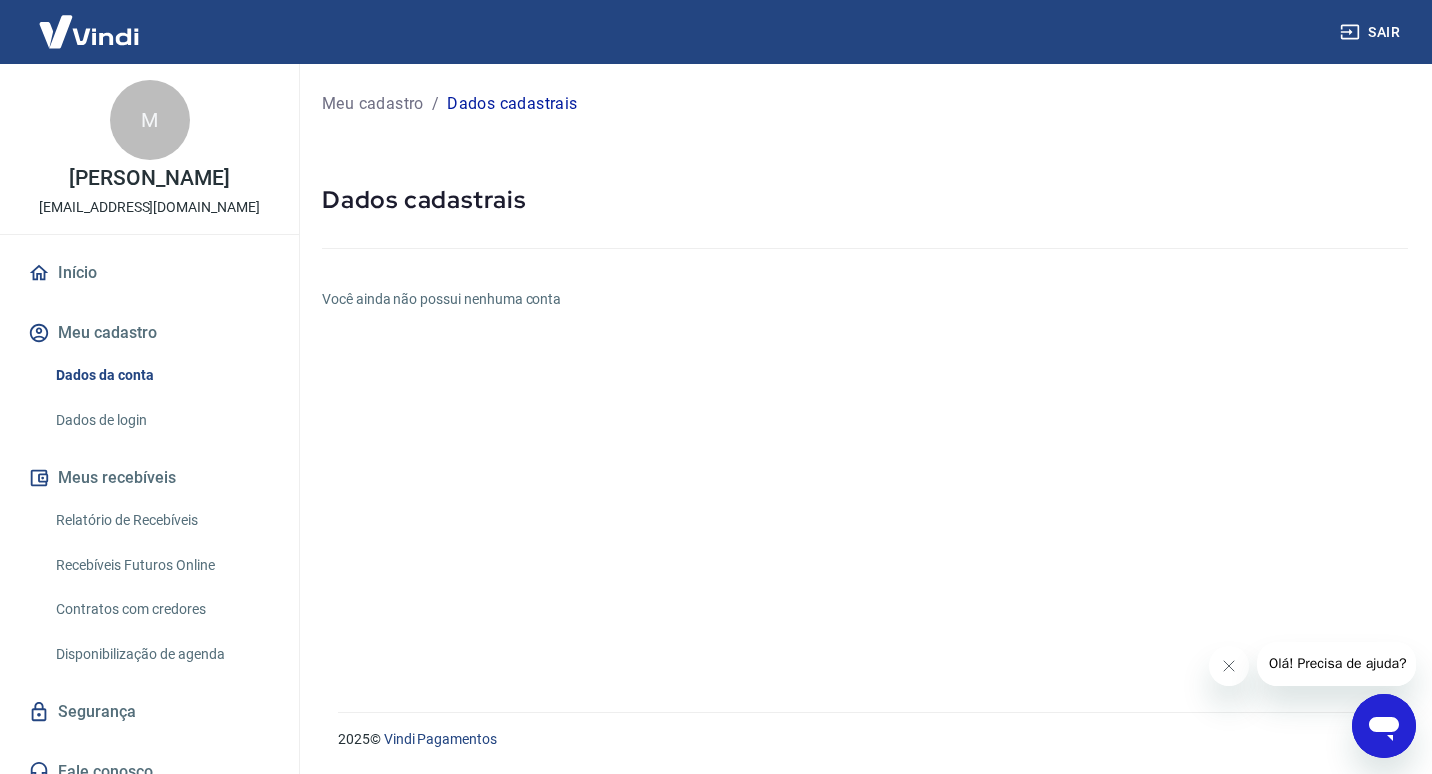 drag, startPoint x: 1381, startPoint y: 729, endPoint x: 1036, endPoint y: 281, distance: 565.44586 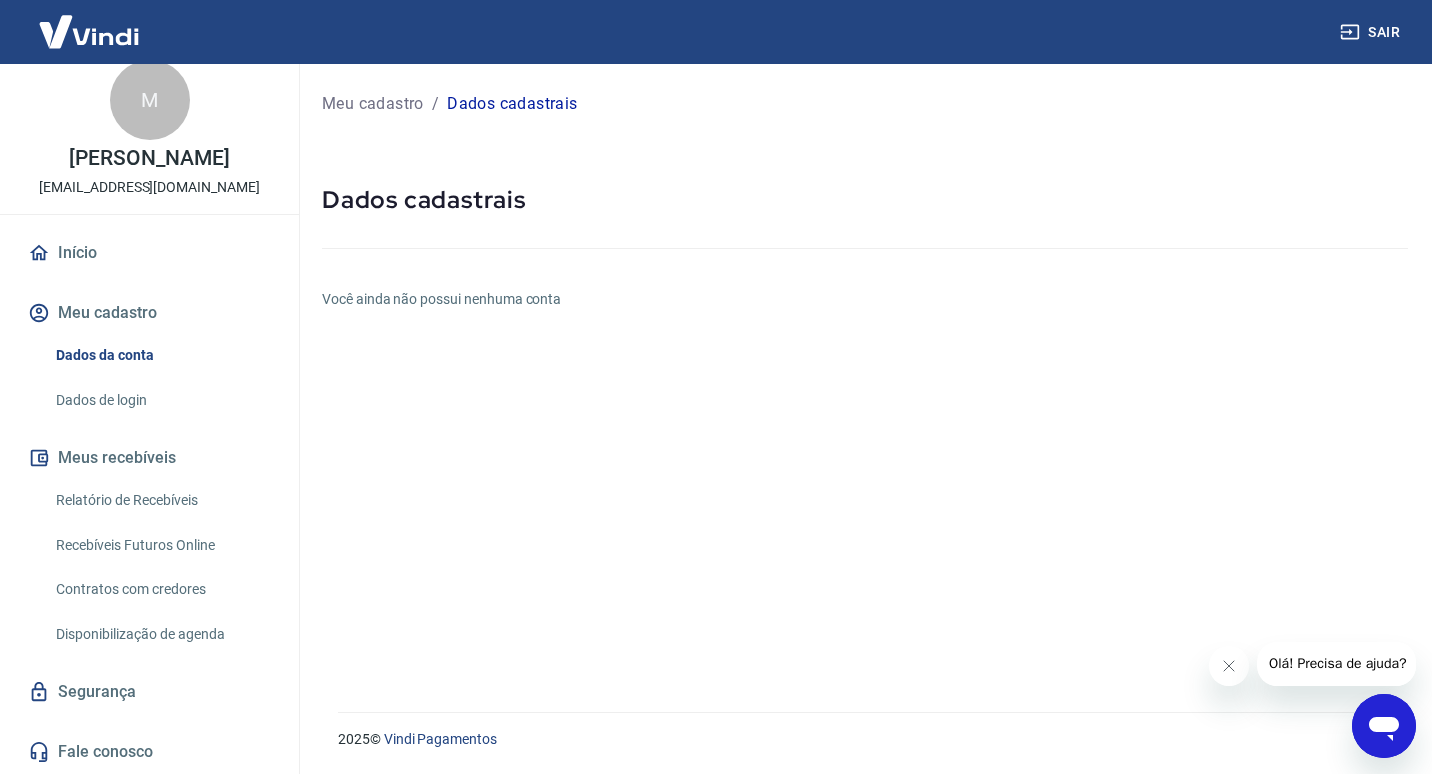 scroll, scrollTop: 13, scrollLeft: 0, axis: vertical 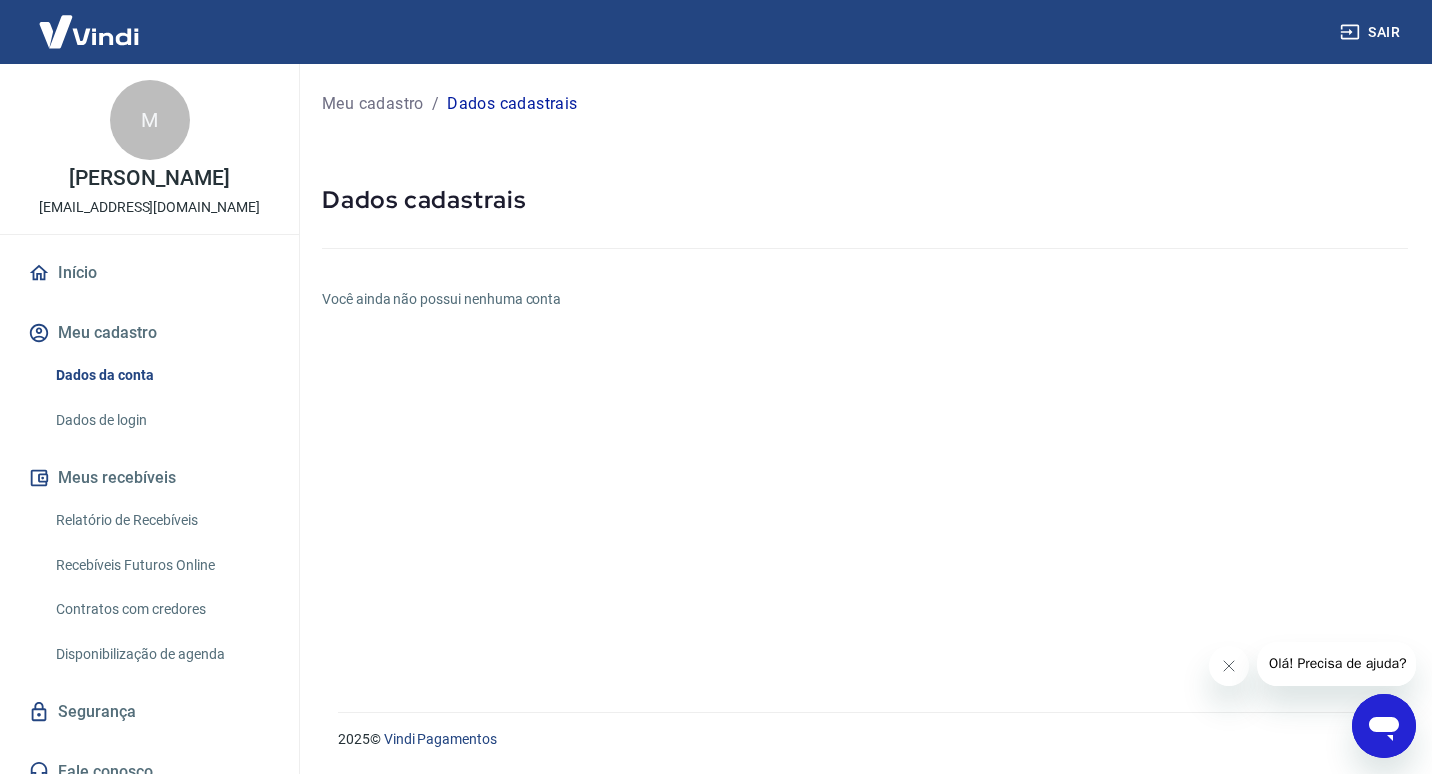 click on "M" at bounding box center (150, 120) 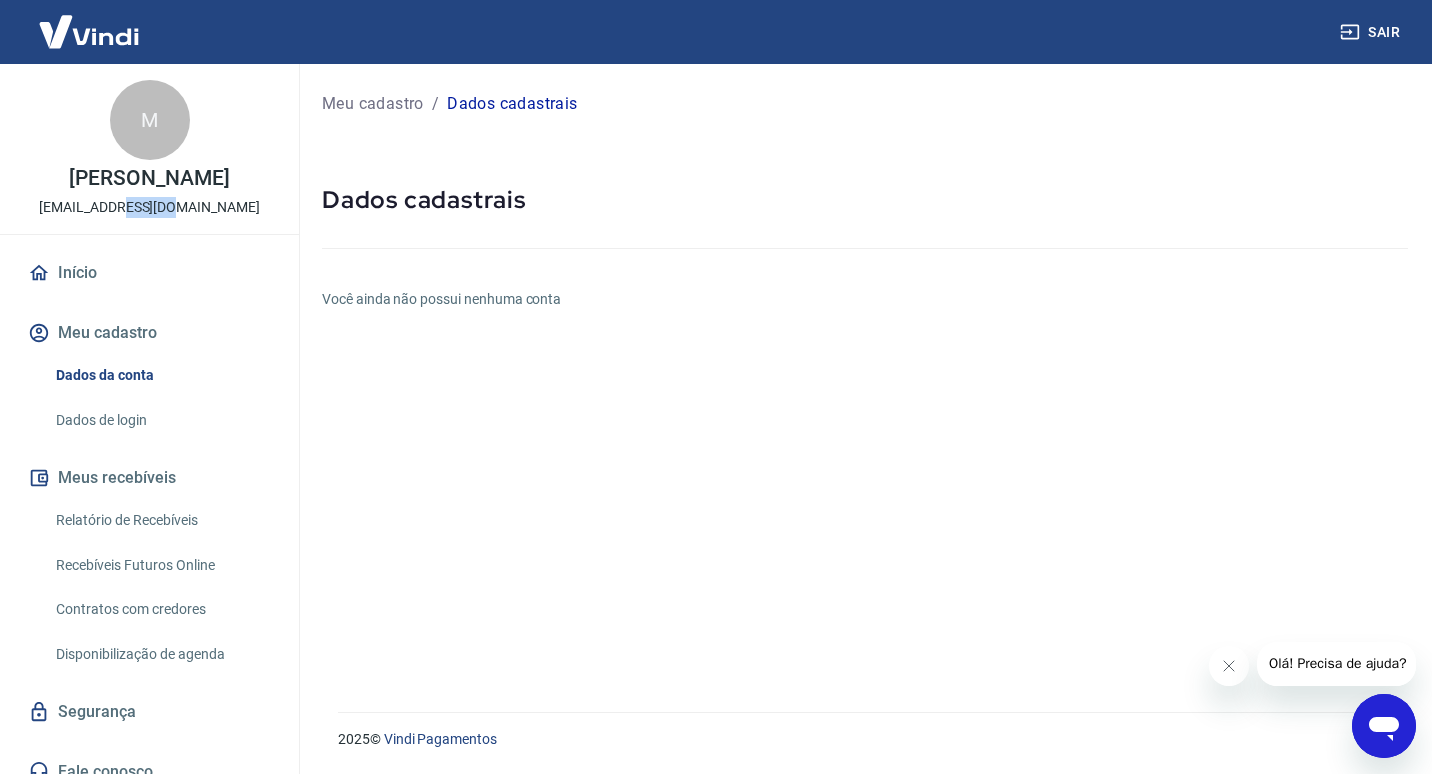 click on "financeiro@safecar.net.br" at bounding box center [149, 207] 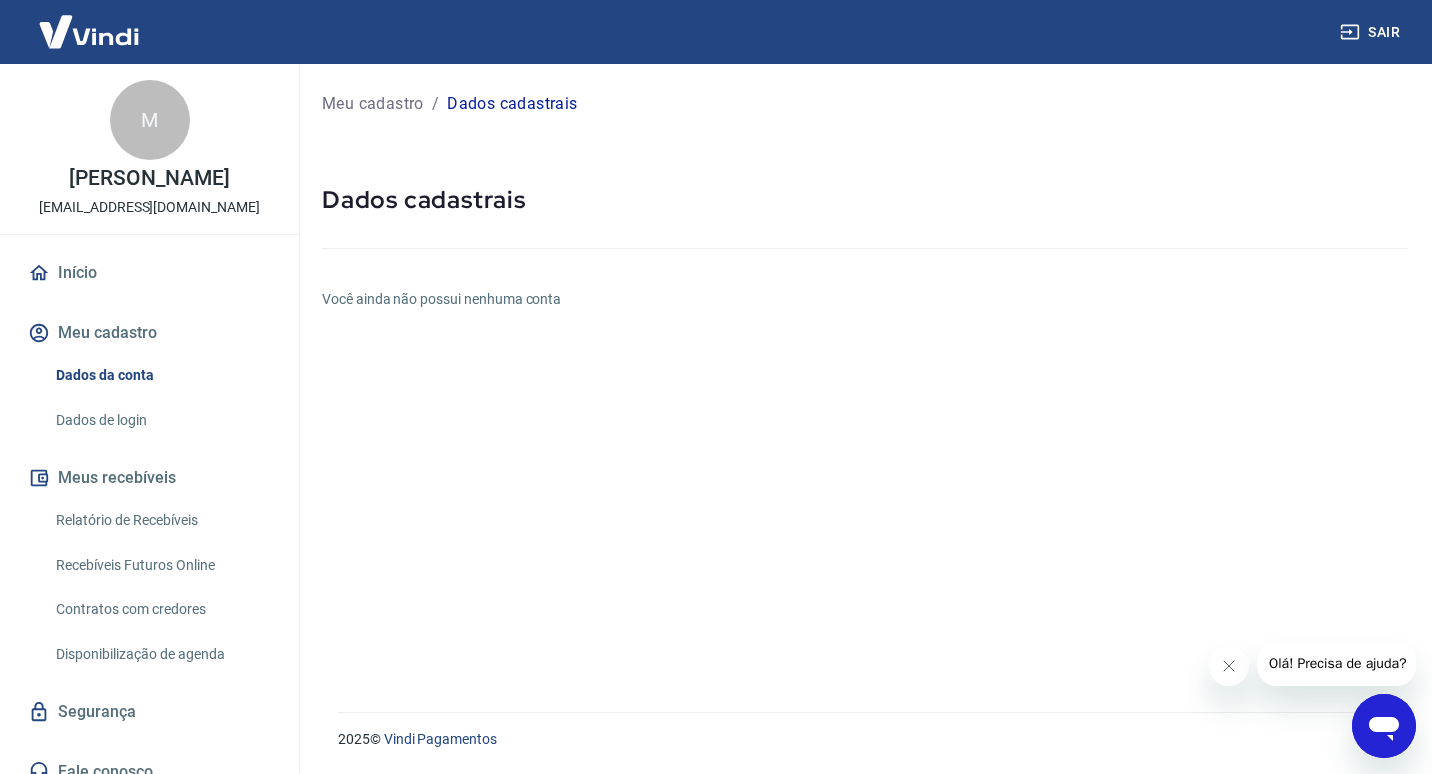 drag, startPoint x: 153, startPoint y: 198, endPoint x: 141, endPoint y: 174, distance: 26.832815 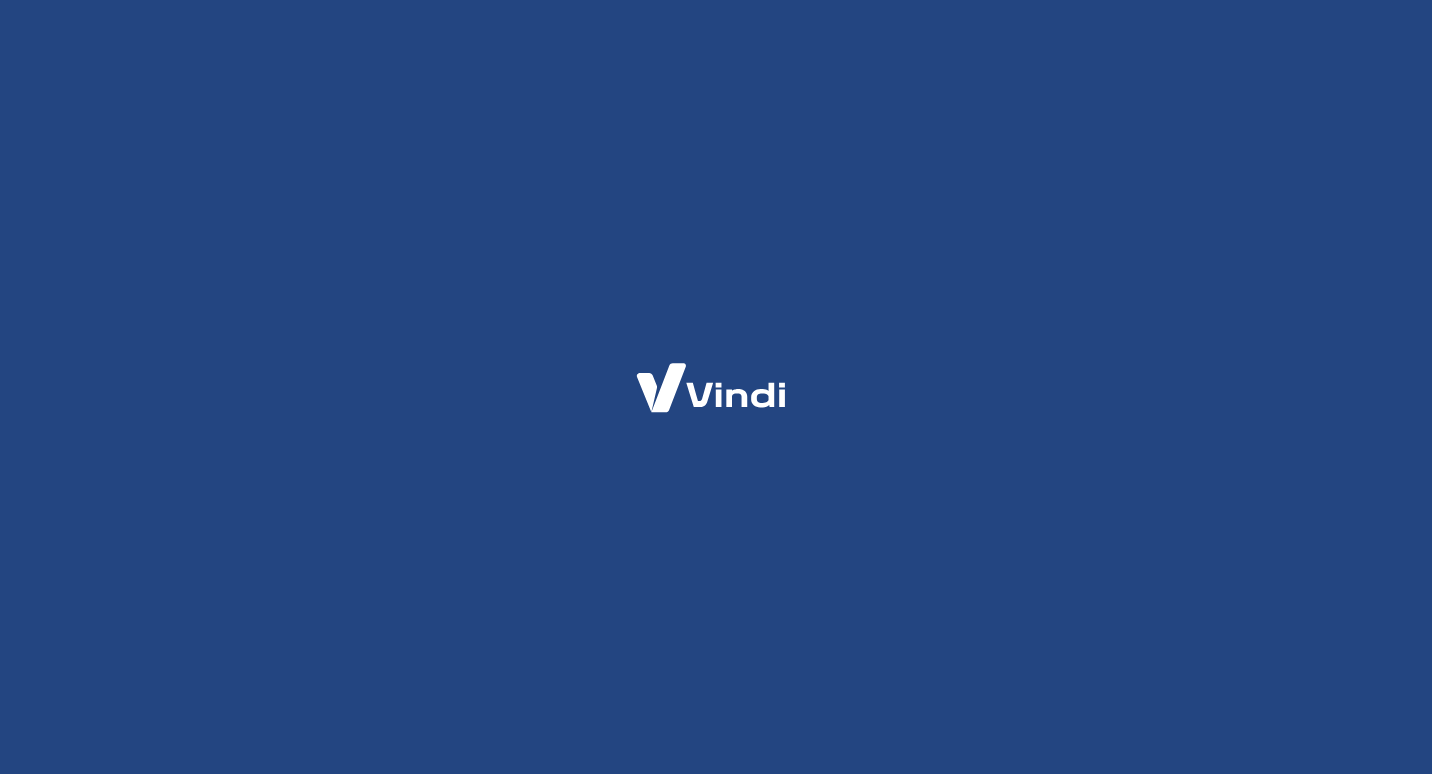 scroll, scrollTop: 0, scrollLeft: 0, axis: both 